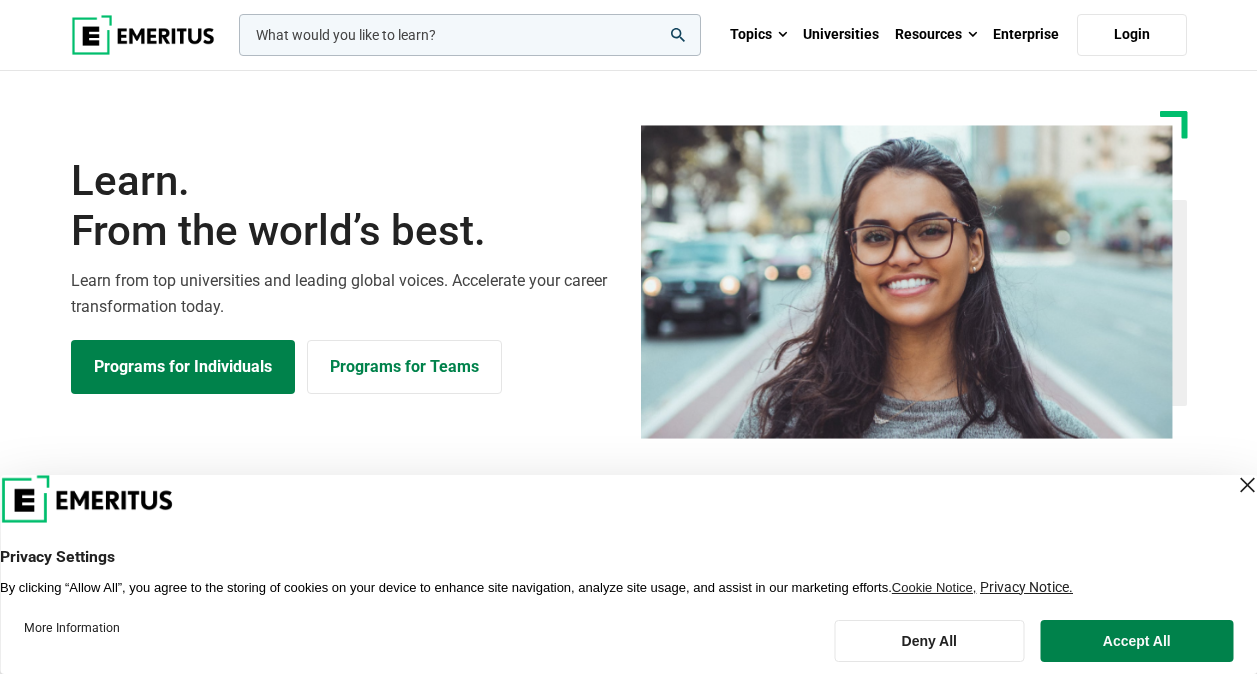scroll, scrollTop: 700, scrollLeft: 0, axis: vertical 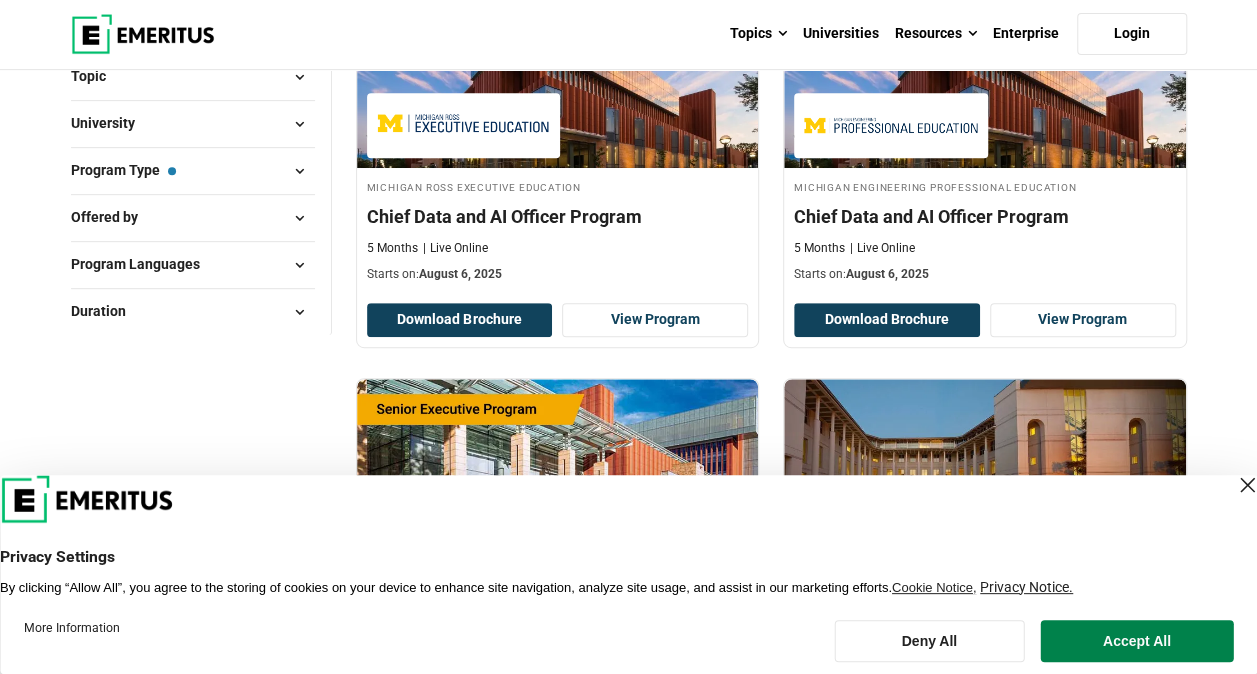 click at bounding box center (1247, 485) 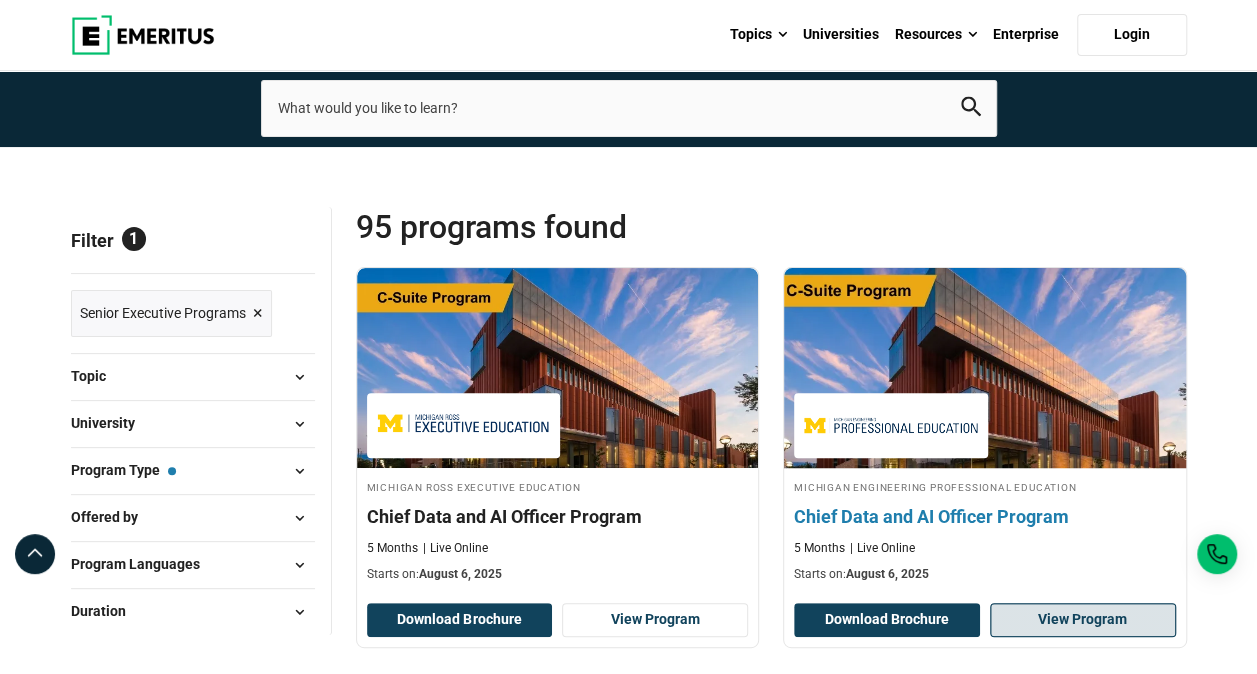 scroll, scrollTop: 0, scrollLeft: 0, axis: both 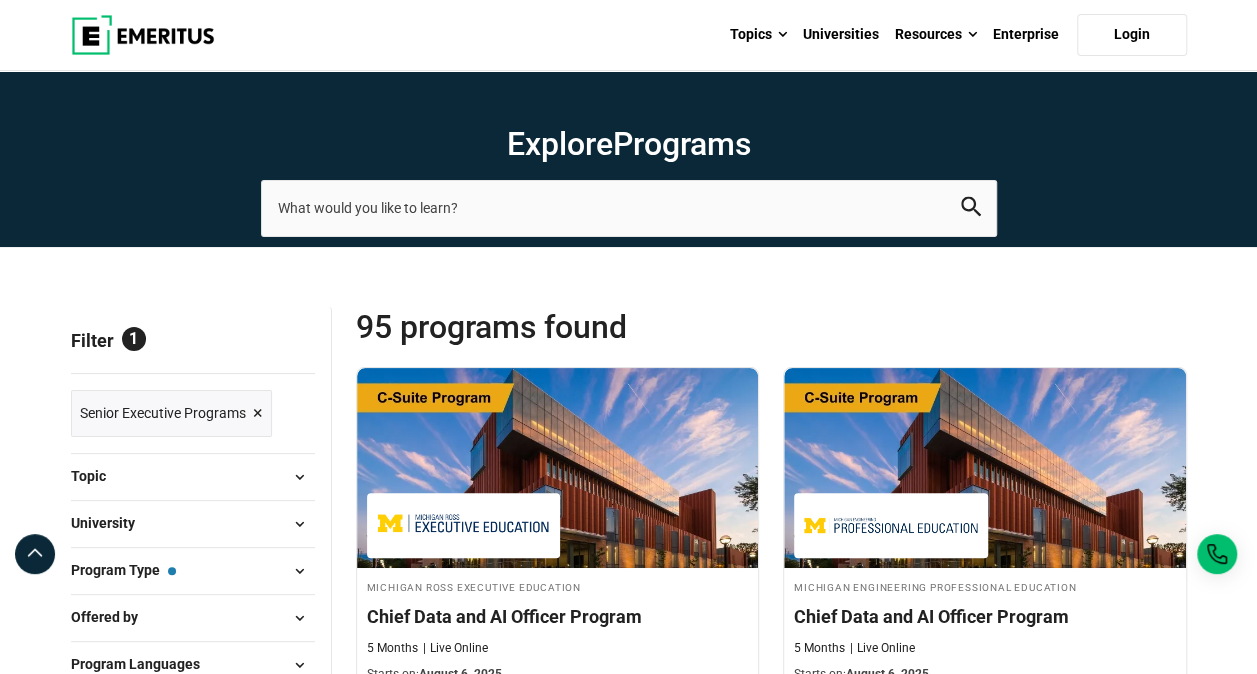 click on "Program Type — Senior Executive Programs" at bounding box center (193, 571) 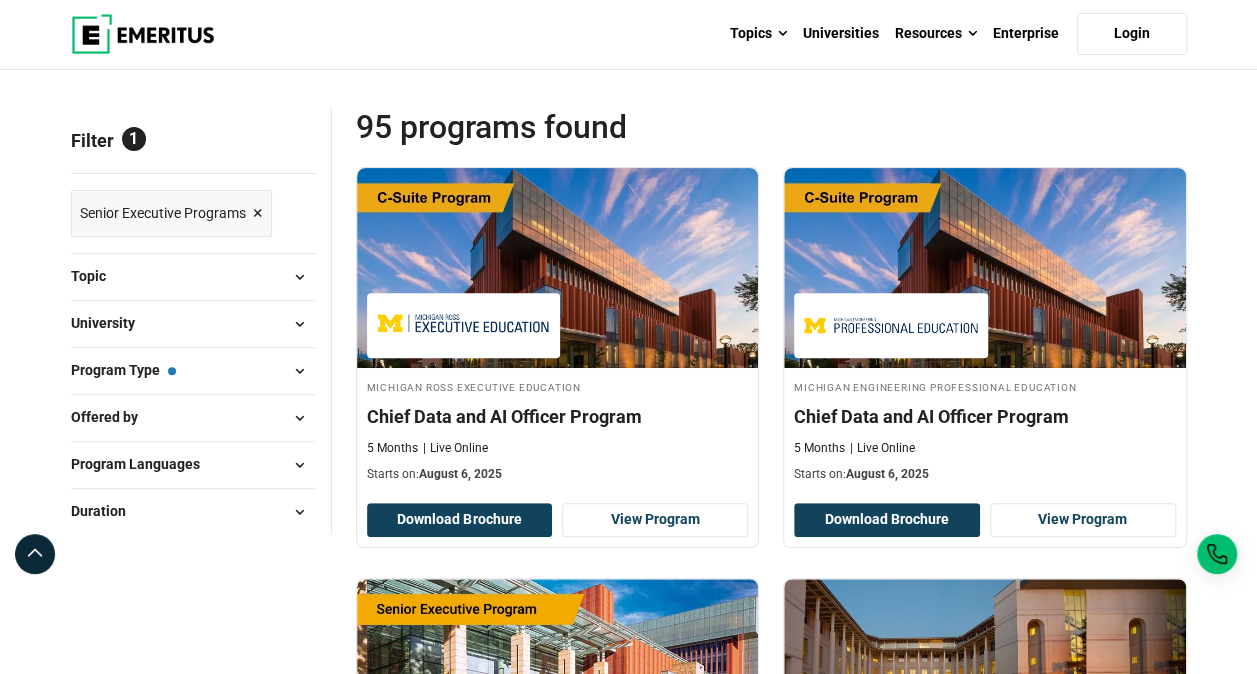 scroll, scrollTop: 300, scrollLeft: 0, axis: vertical 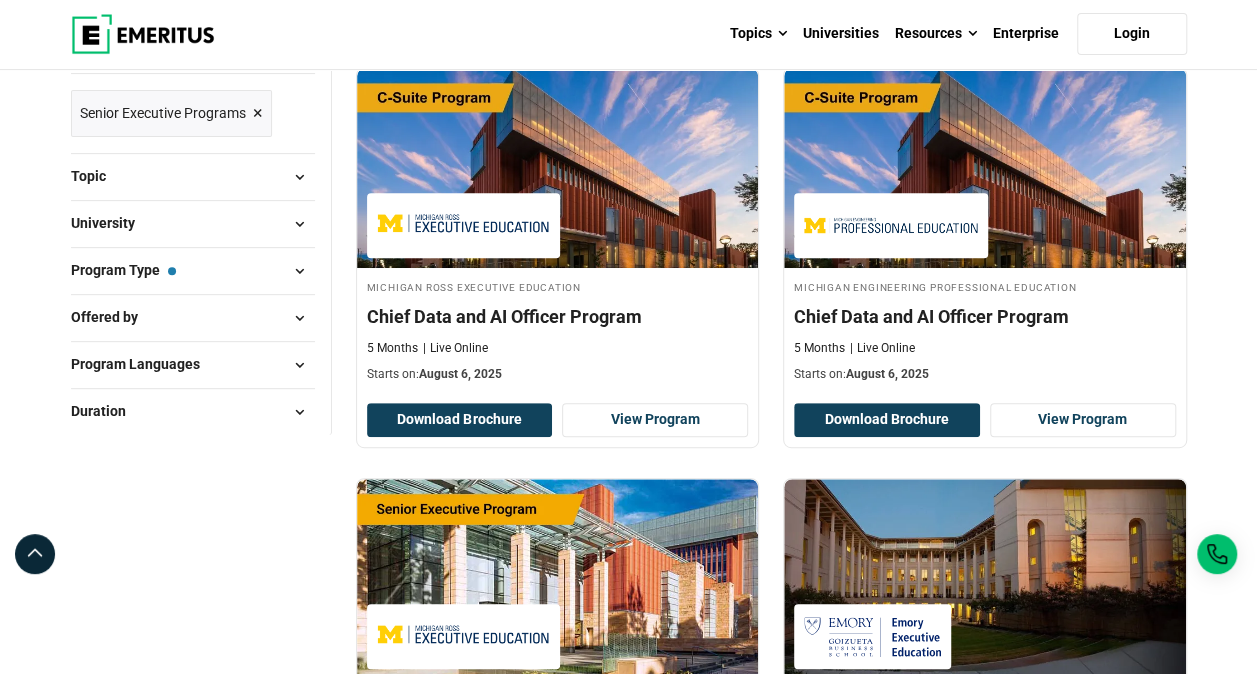 click at bounding box center (300, 271) 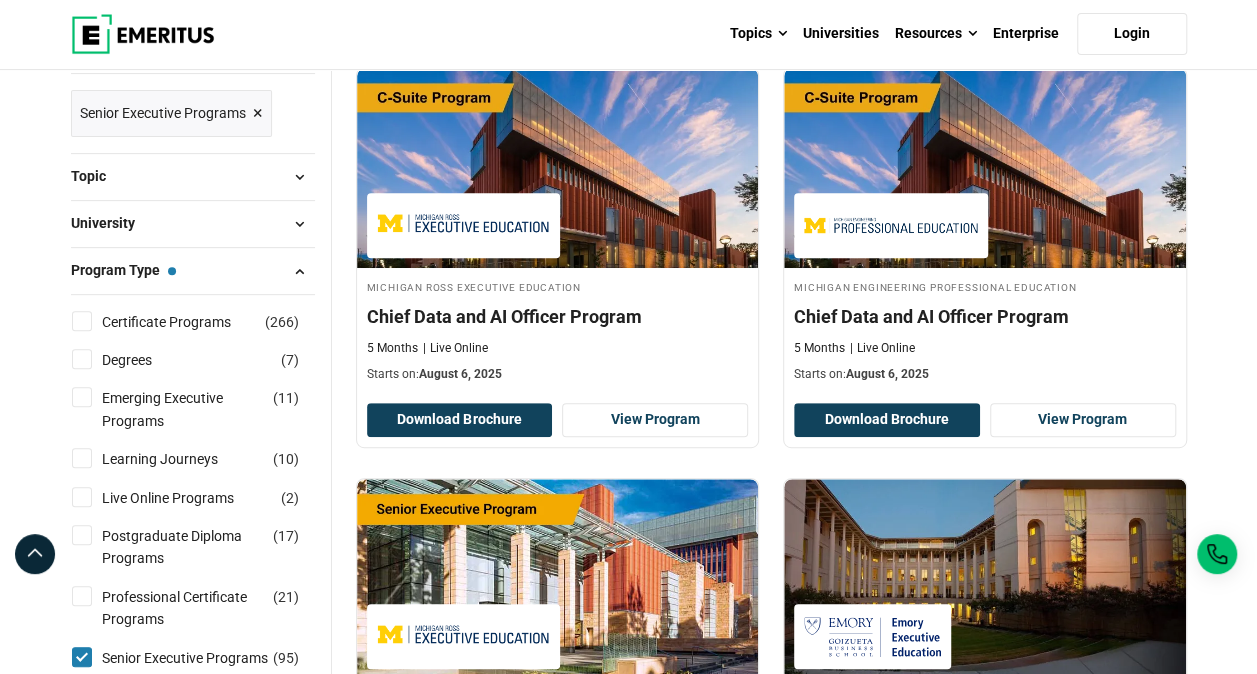 click on "Certificate Programs   ( 266 )" at bounding box center (82, 321) 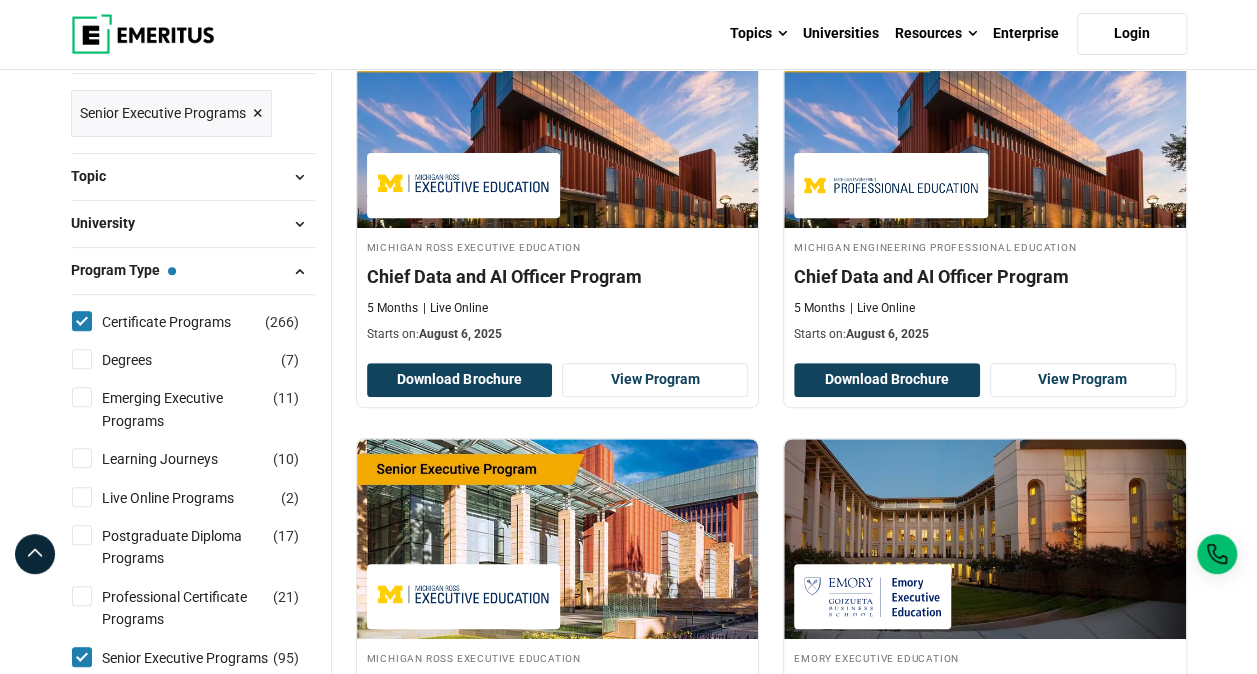 click on "Degrees   ( 7 )" at bounding box center (82, 359) 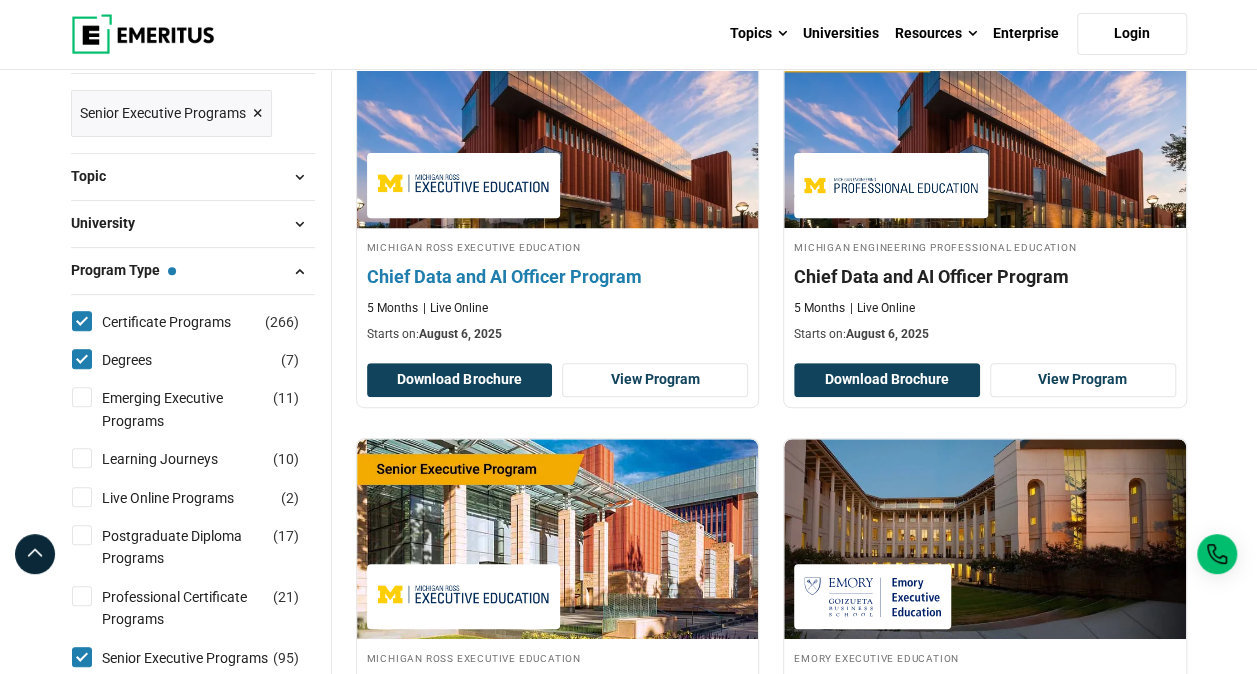scroll, scrollTop: 400, scrollLeft: 0, axis: vertical 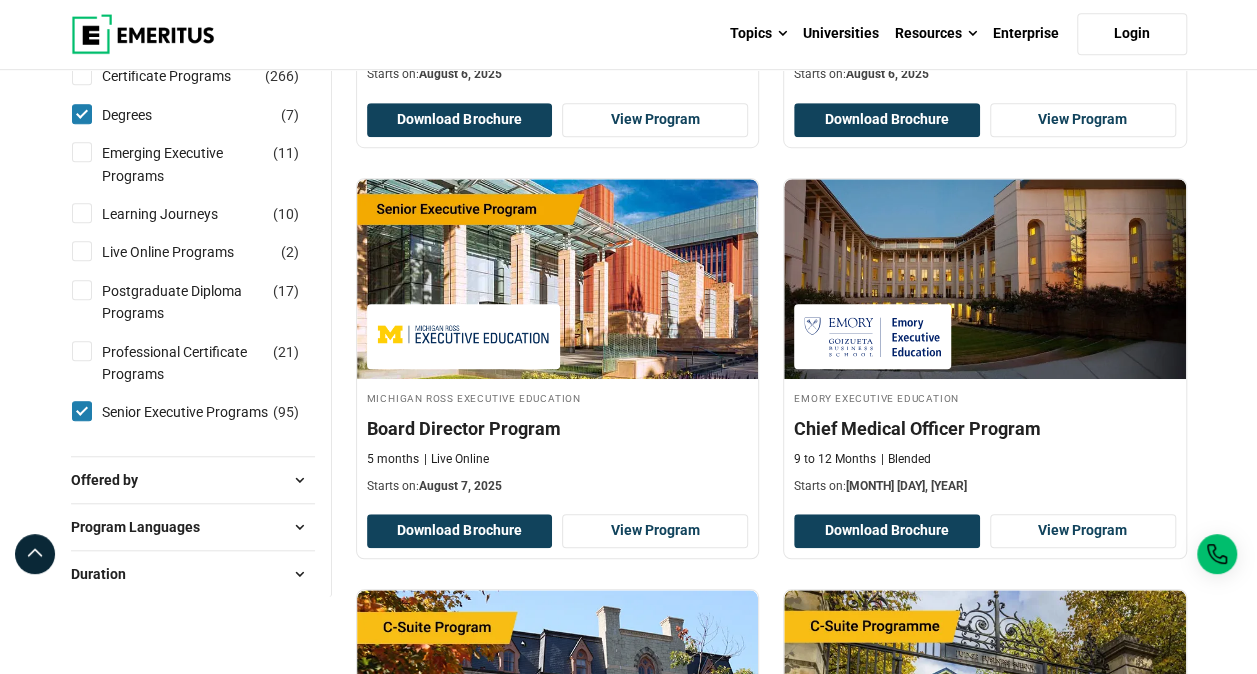 click on "Professional Certificate Programs   ( 21 )" at bounding box center [82, 351] 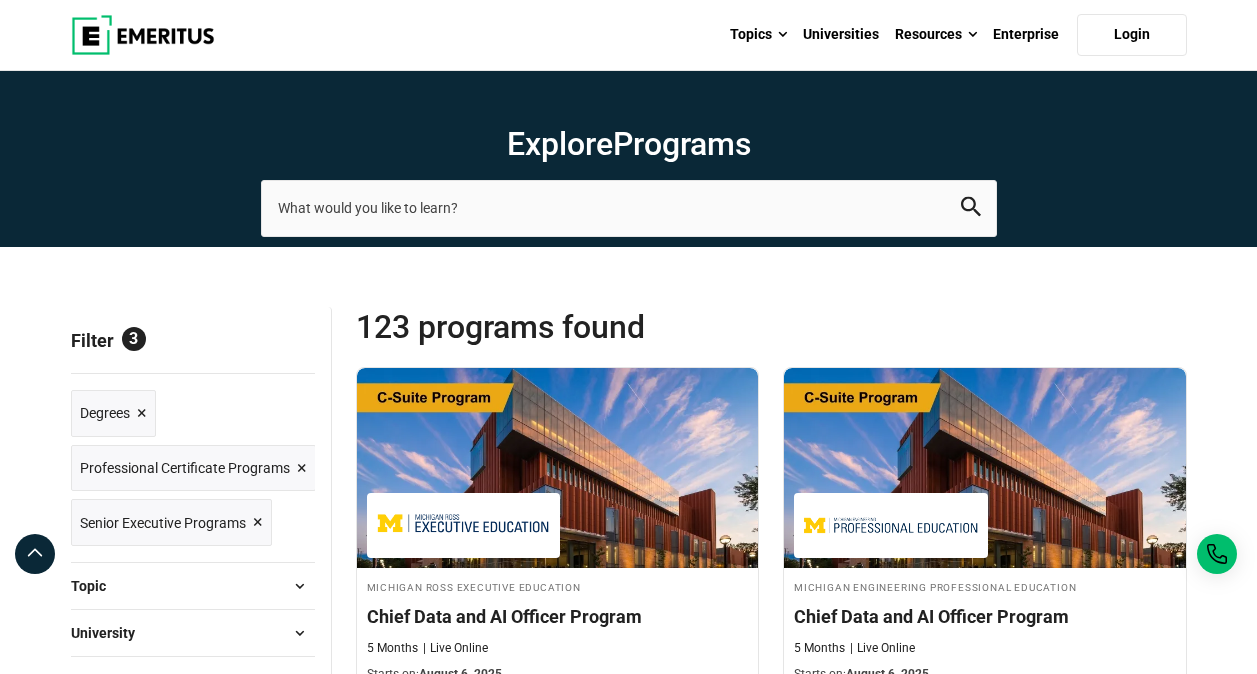 scroll, scrollTop: 600, scrollLeft: 0, axis: vertical 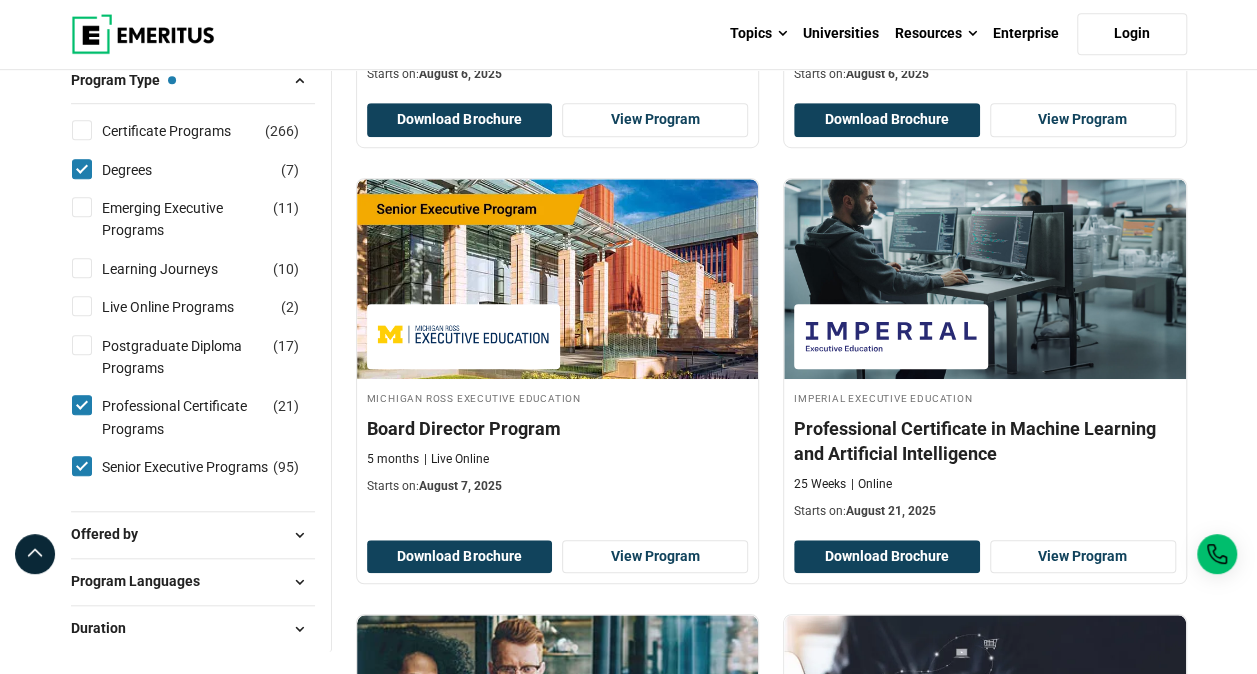 click on "Postgraduate Diploma Programs   ( 17 )" at bounding box center [82, 345] 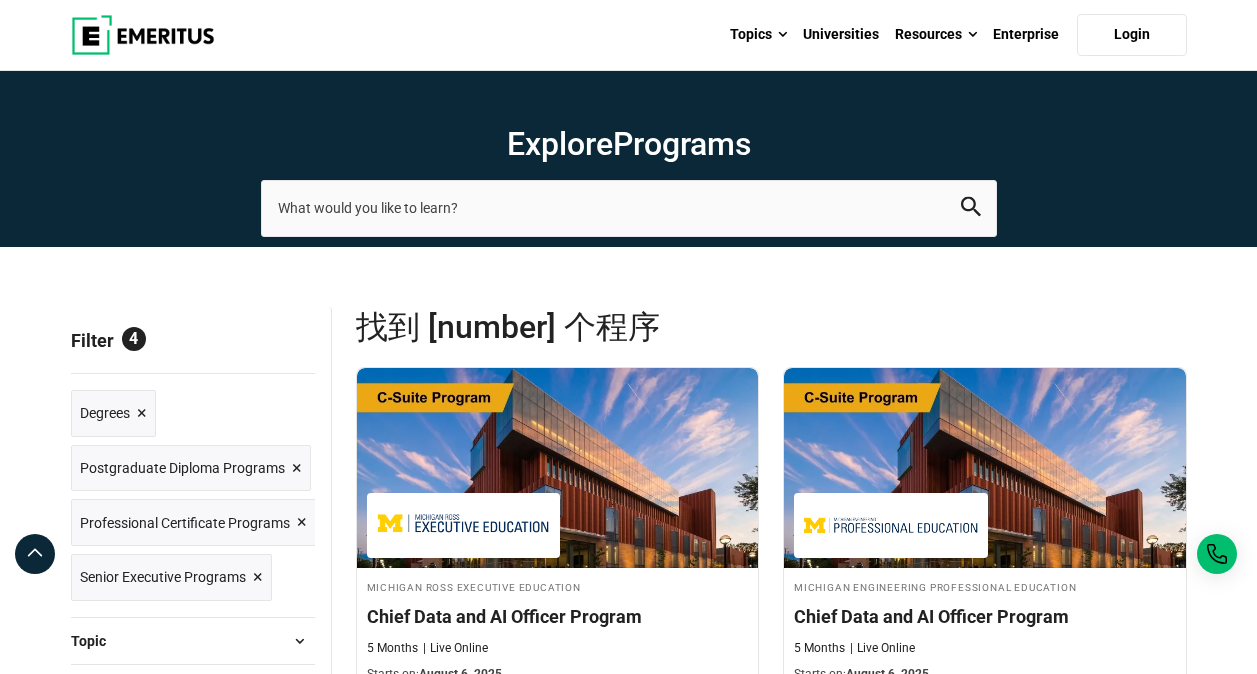 scroll, scrollTop: 0, scrollLeft: 0, axis: both 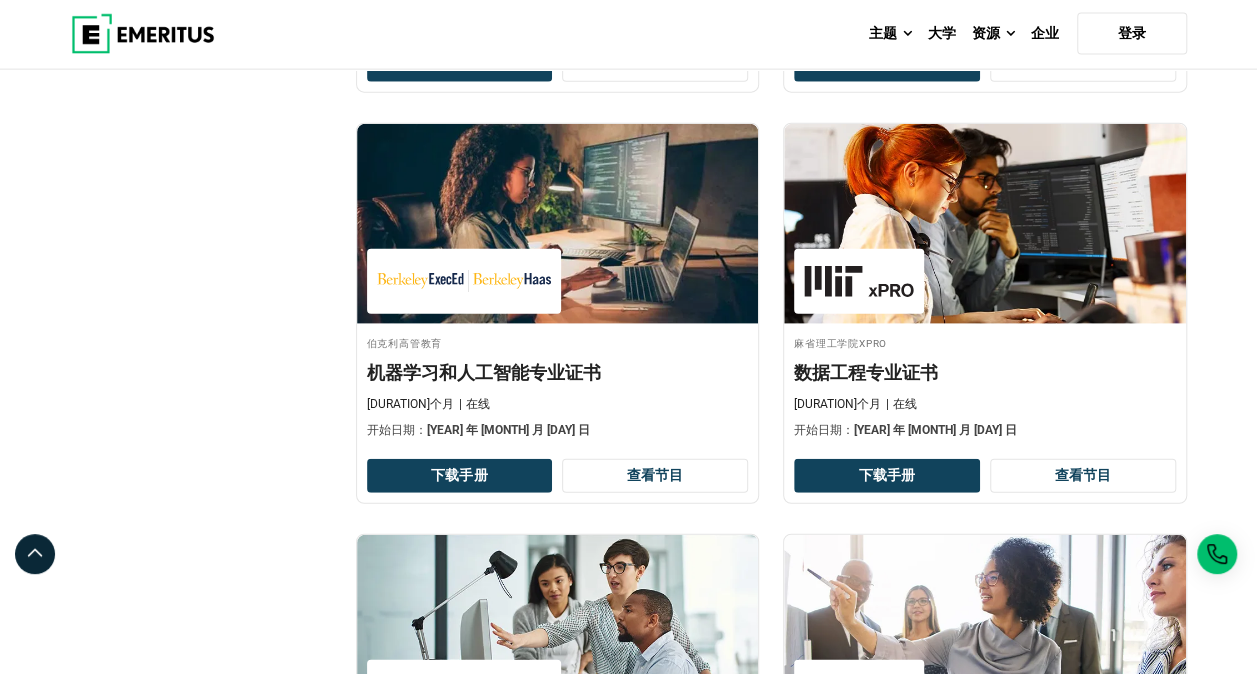 drag, startPoint x: 468, startPoint y: 352, endPoint x: 185, endPoint y: 356, distance: 283.02826 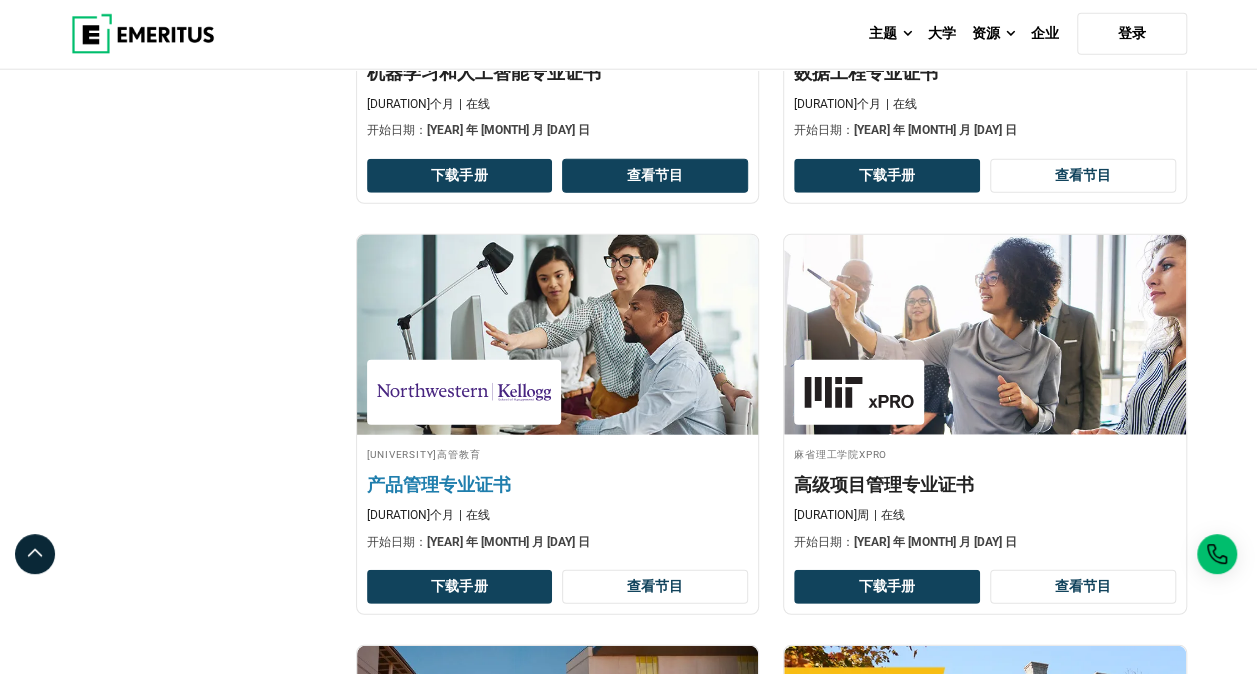 scroll, scrollTop: 2700, scrollLeft: 0, axis: vertical 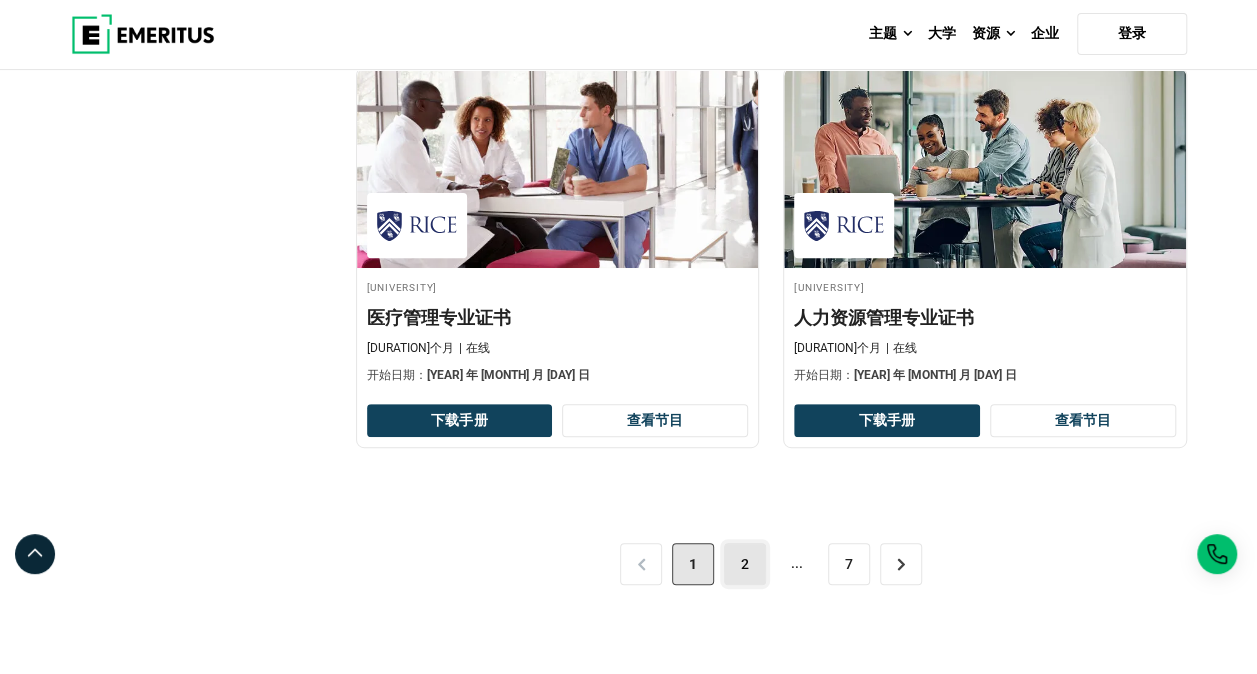 click on "2" at bounding box center [745, 564] 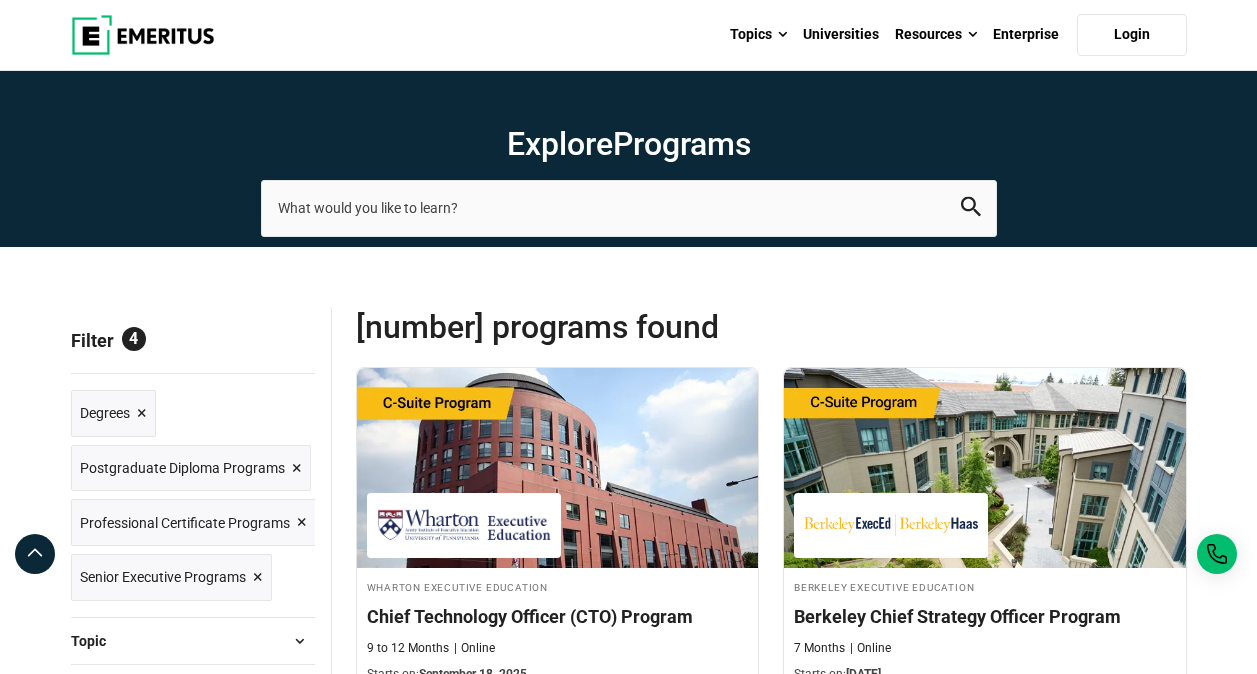 scroll, scrollTop: 200, scrollLeft: 0, axis: vertical 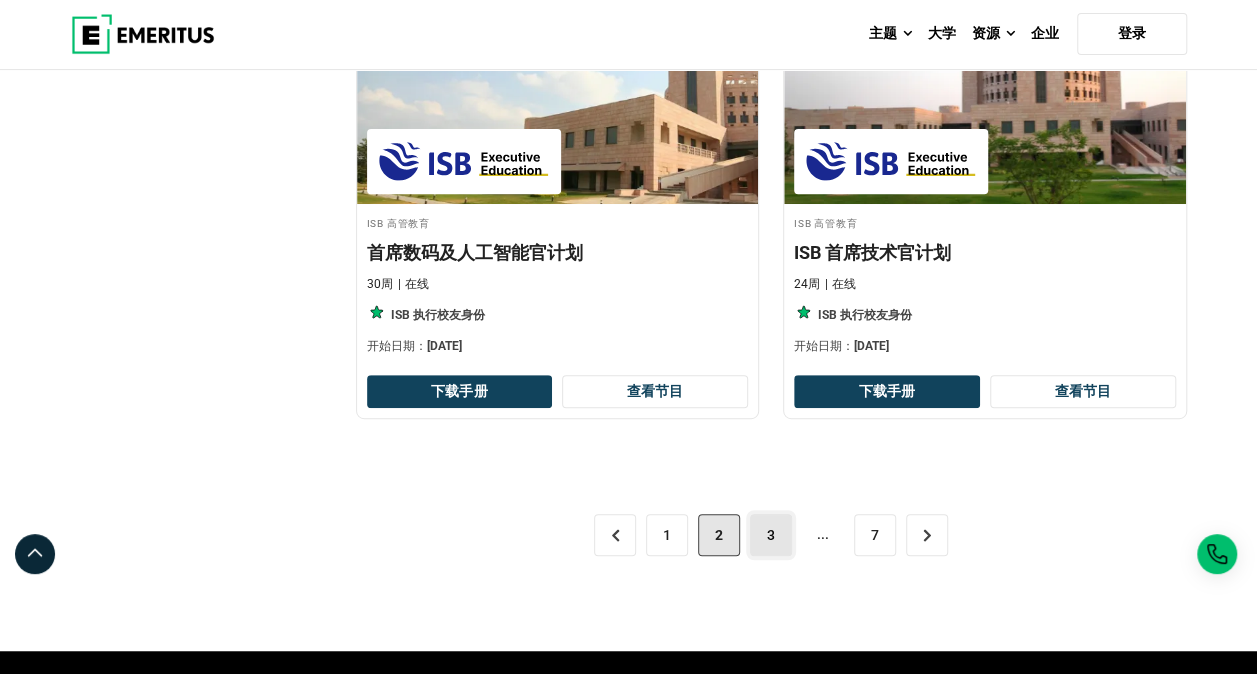 click on "3" at bounding box center [771, 535] 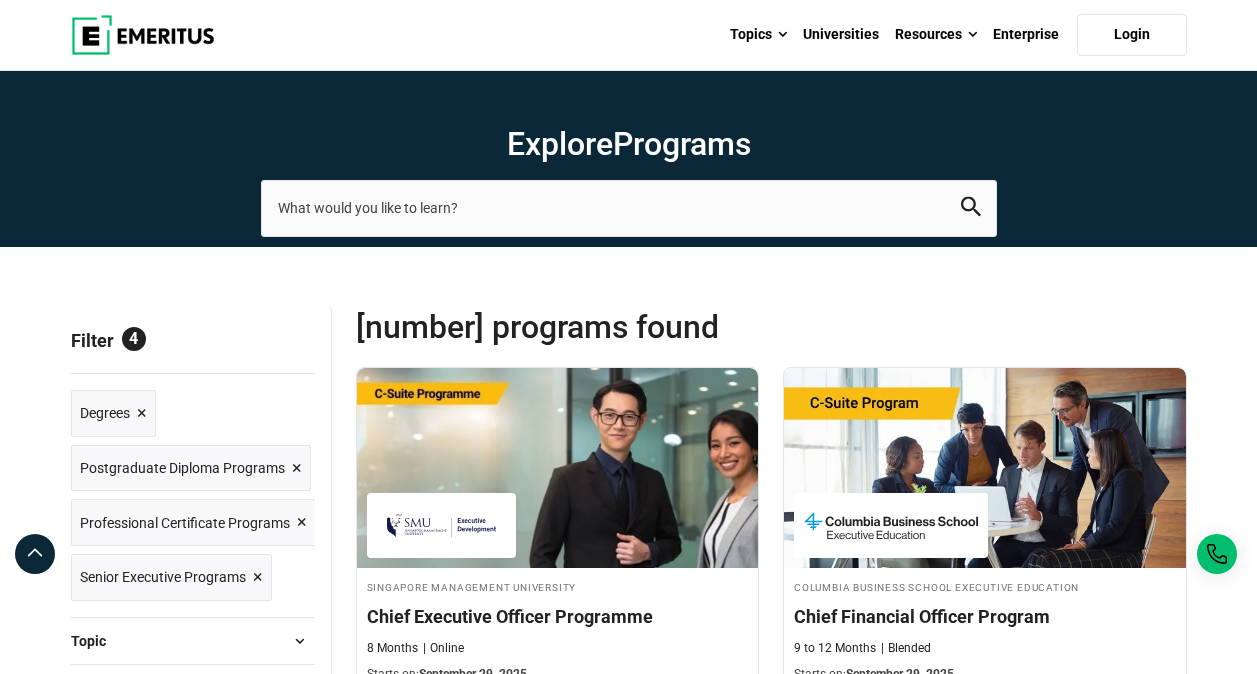 scroll, scrollTop: 0, scrollLeft: 0, axis: both 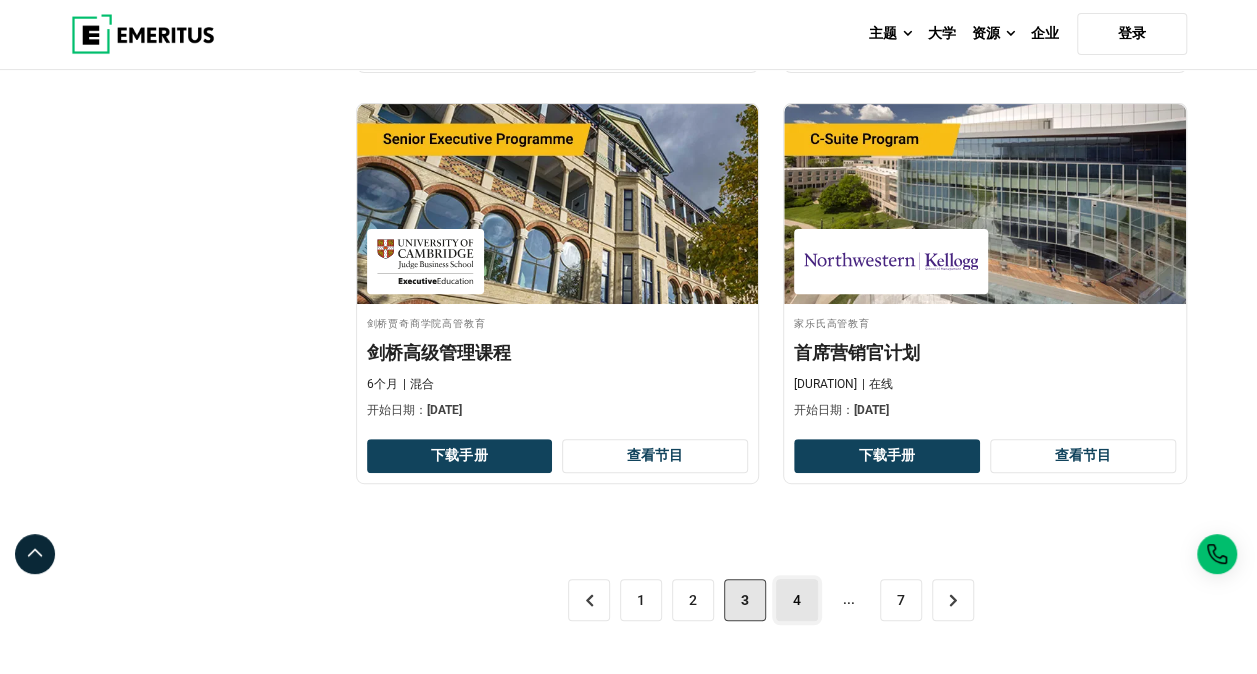 click on "4" at bounding box center [797, 600] 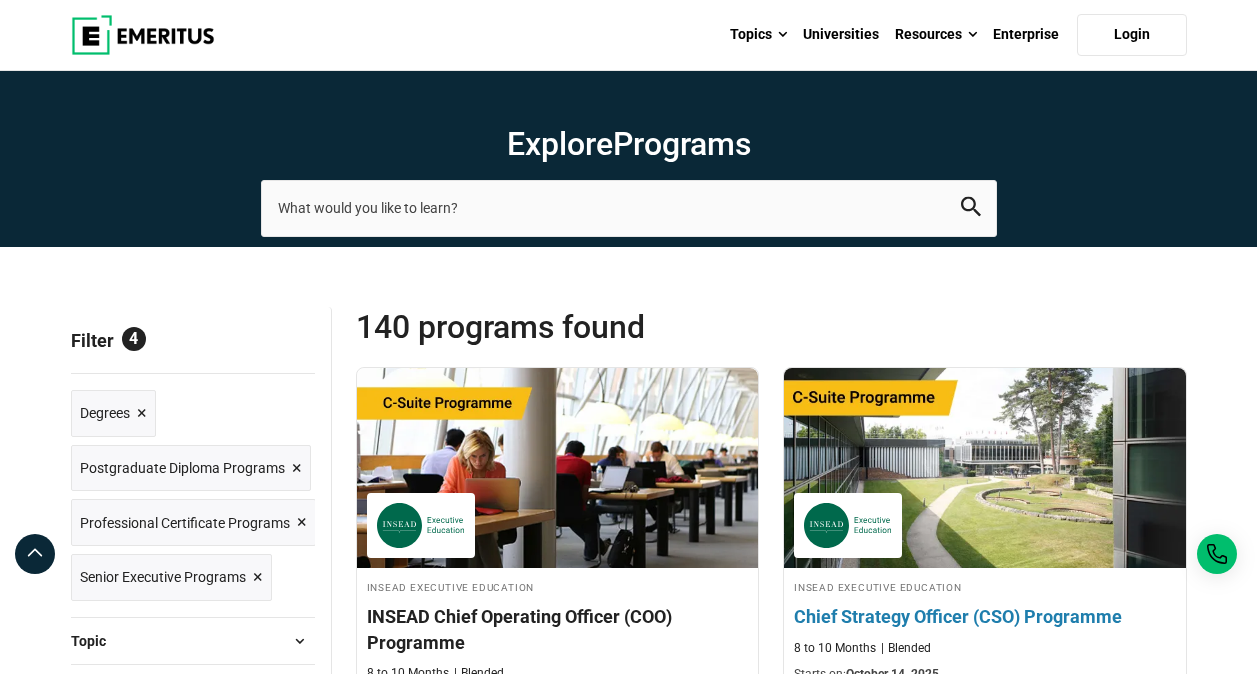 scroll, scrollTop: 300, scrollLeft: 0, axis: vertical 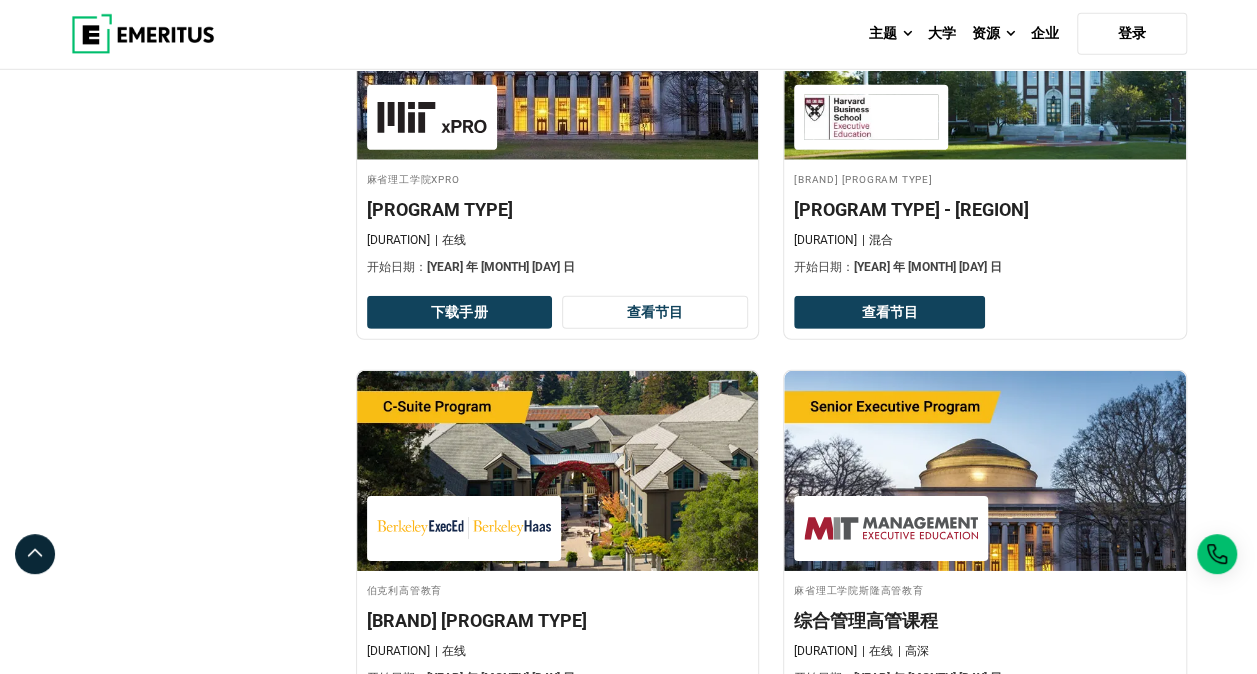 drag, startPoint x: 520, startPoint y: 308, endPoint x: 221, endPoint y: 328, distance: 299.66815 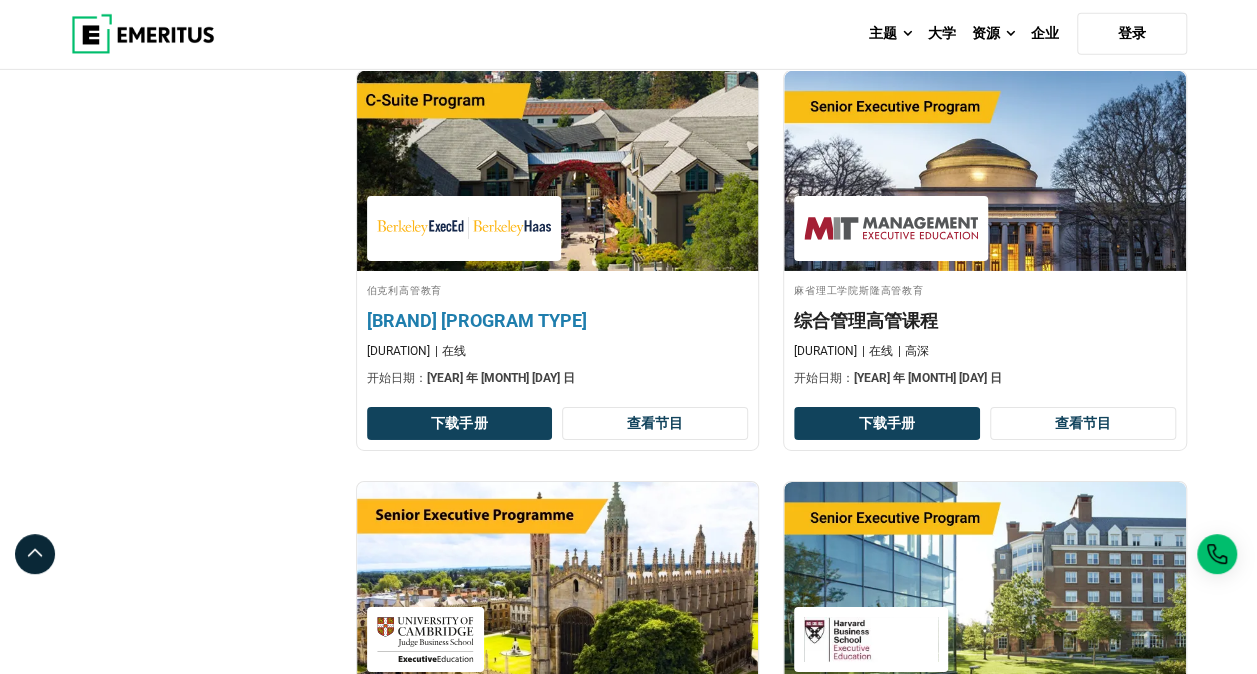 scroll, scrollTop: 3300, scrollLeft: 0, axis: vertical 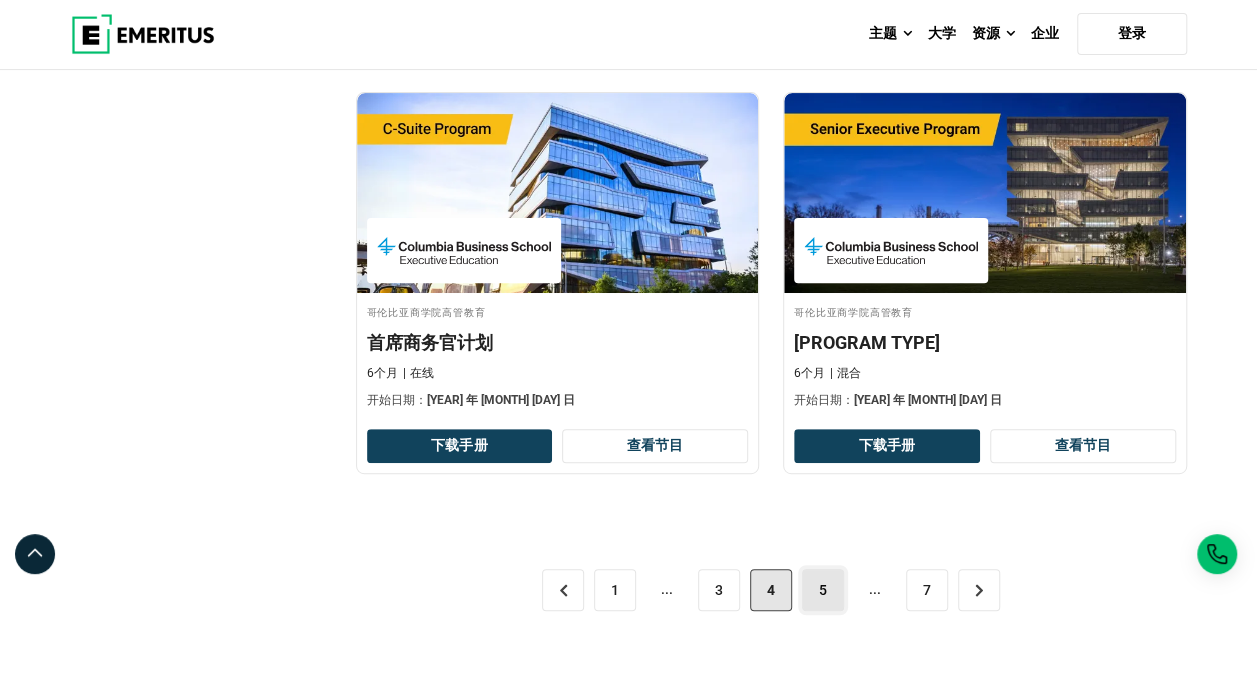 click on "5" at bounding box center [823, 590] 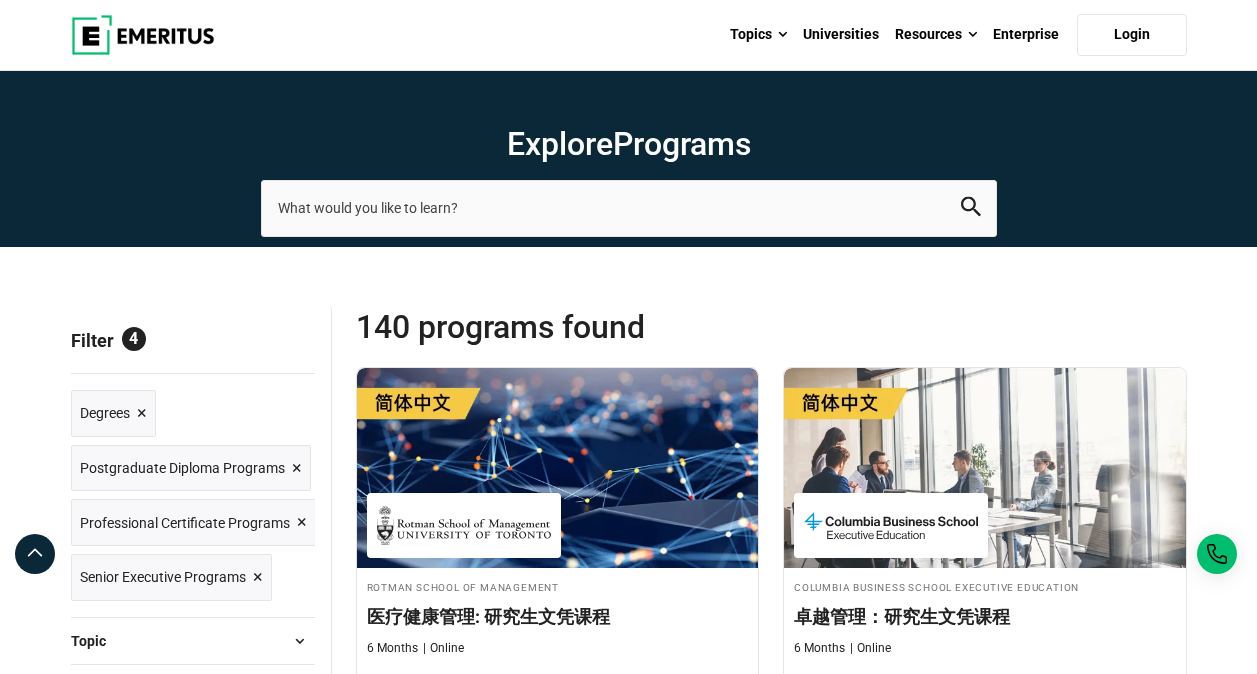 scroll, scrollTop: 200, scrollLeft: 0, axis: vertical 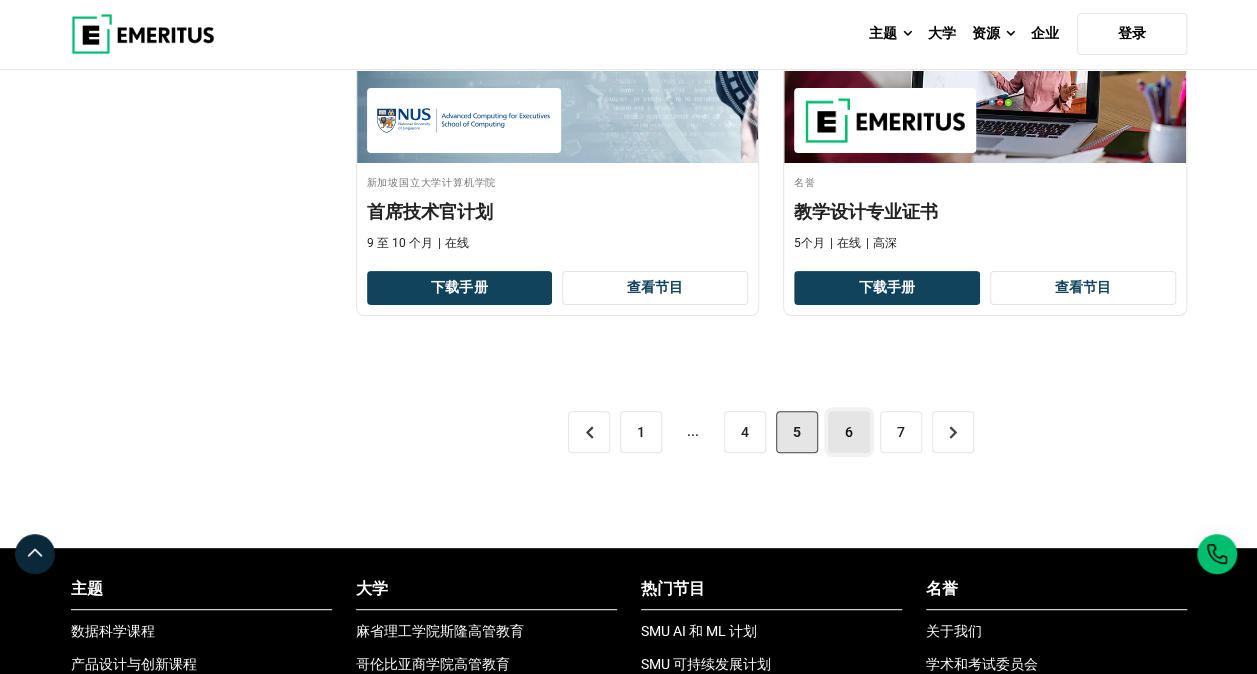 click on "6" at bounding box center [849, 432] 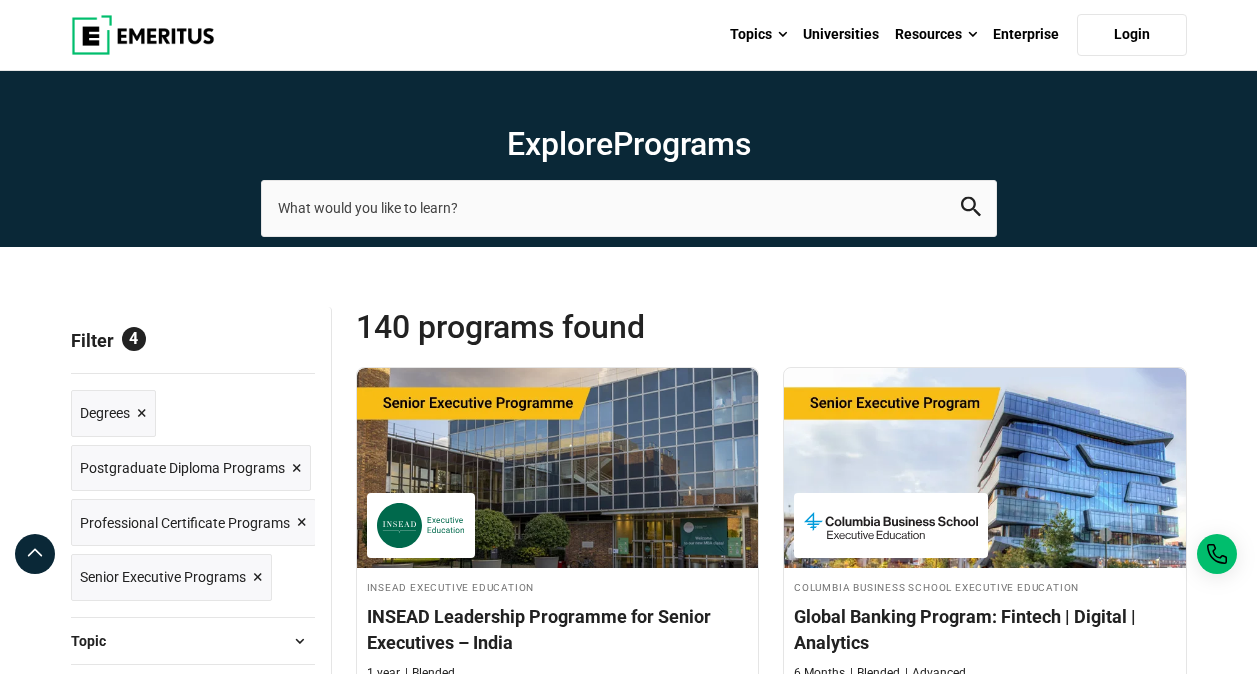 scroll, scrollTop: 100, scrollLeft: 0, axis: vertical 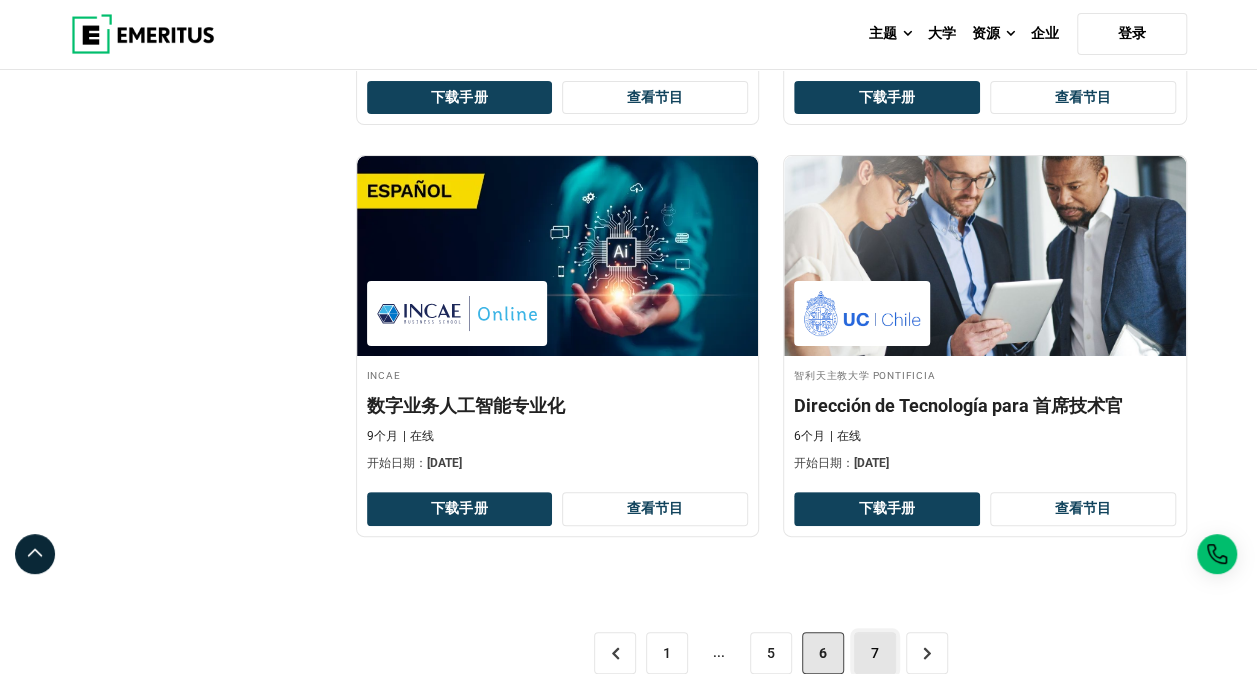 click on "7" at bounding box center [875, 653] 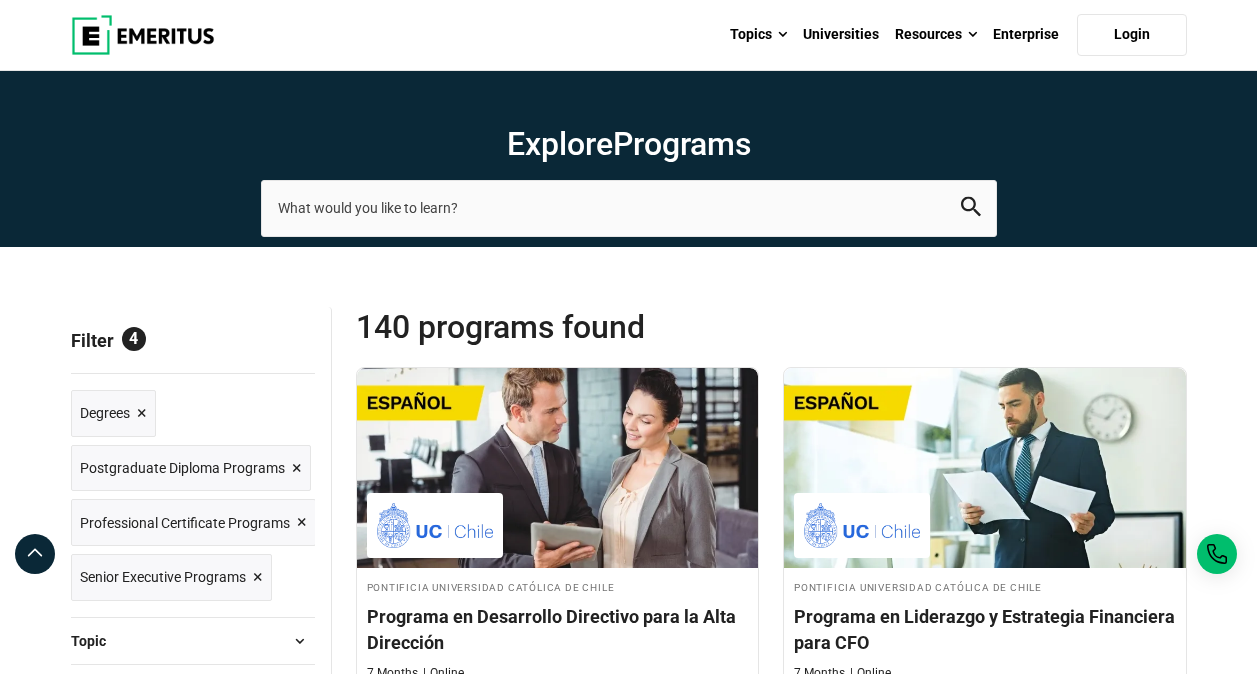 scroll, scrollTop: 200, scrollLeft: 0, axis: vertical 